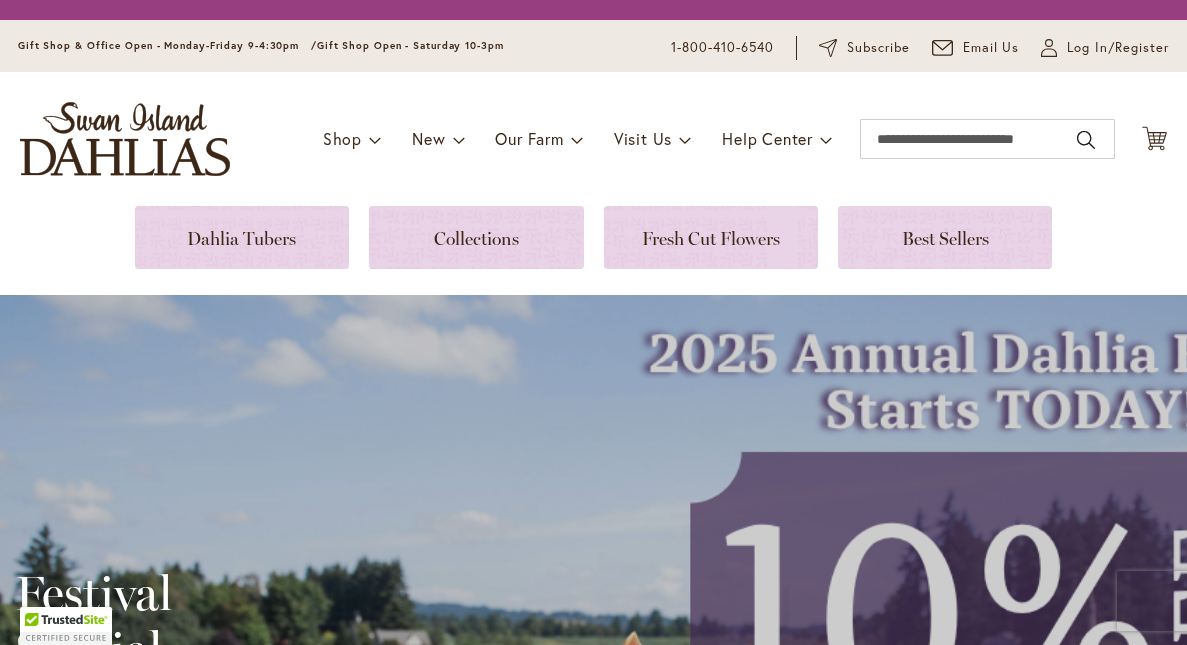 scroll, scrollTop: 0, scrollLeft: 0, axis: both 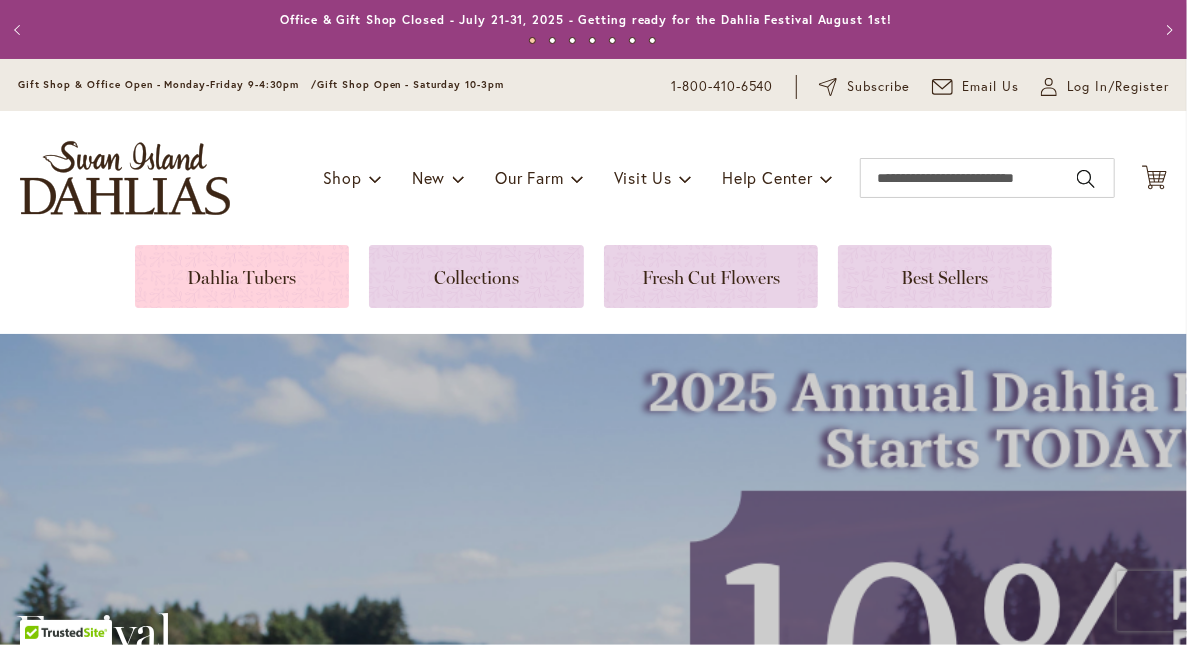 type on "**********" 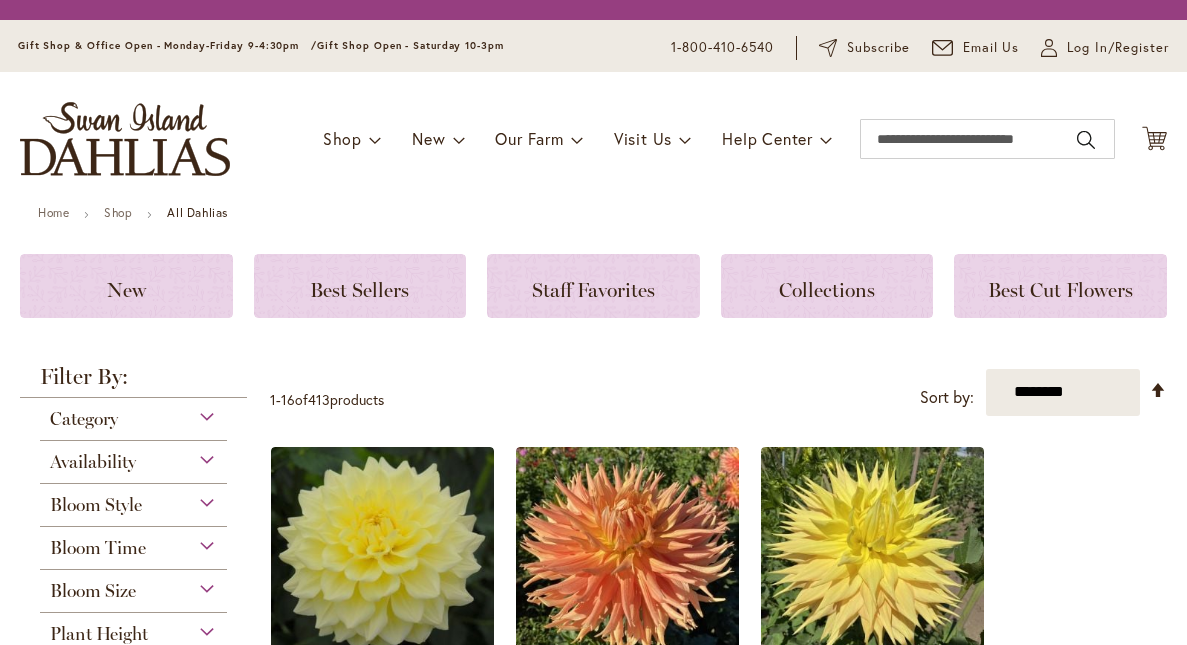 scroll, scrollTop: 0, scrollLeft: 0, axis: both 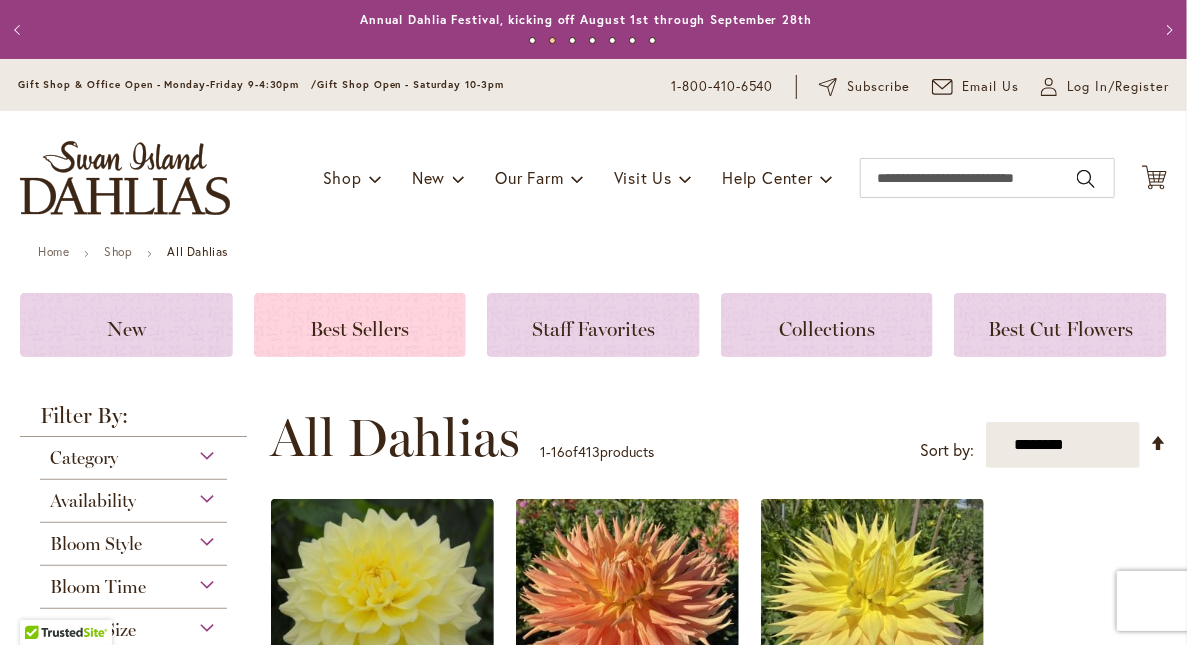 type on "**********" 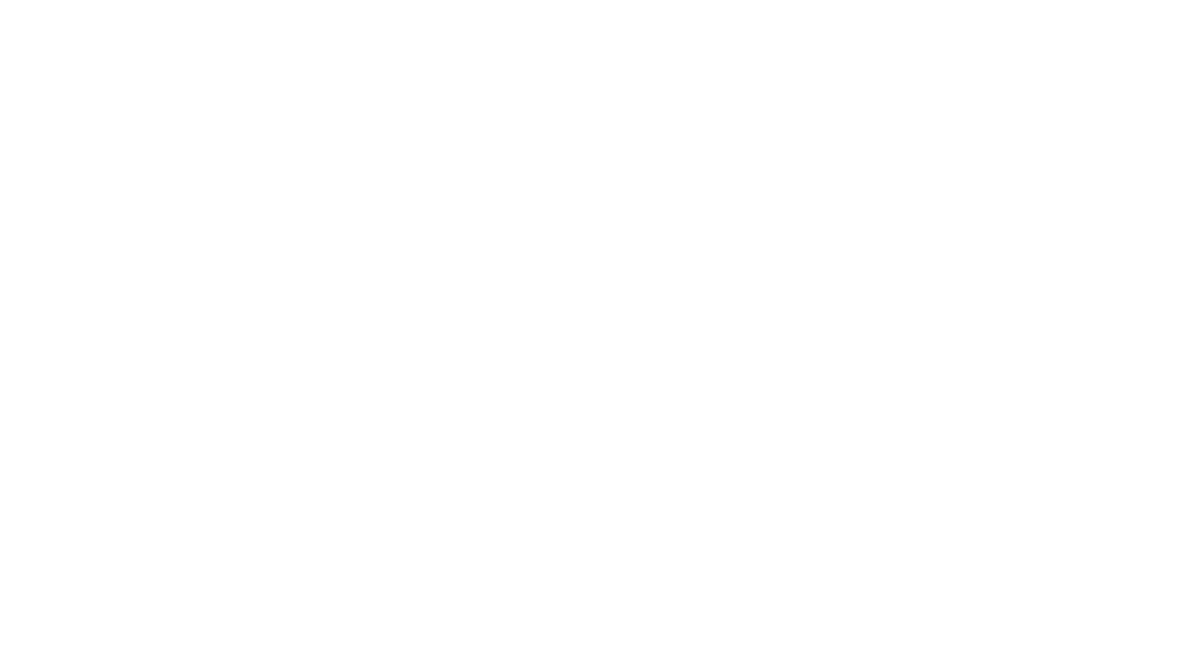 scroll, scrollTop: 0, scrollLeft: 0, axis: both 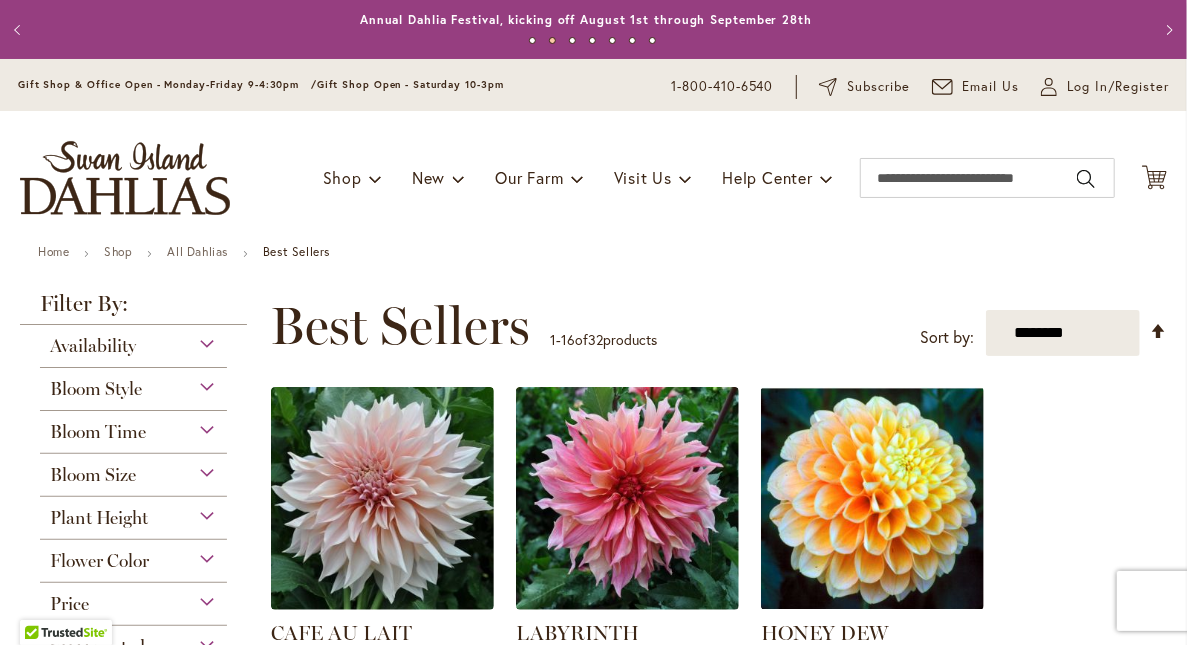 type on "**********" 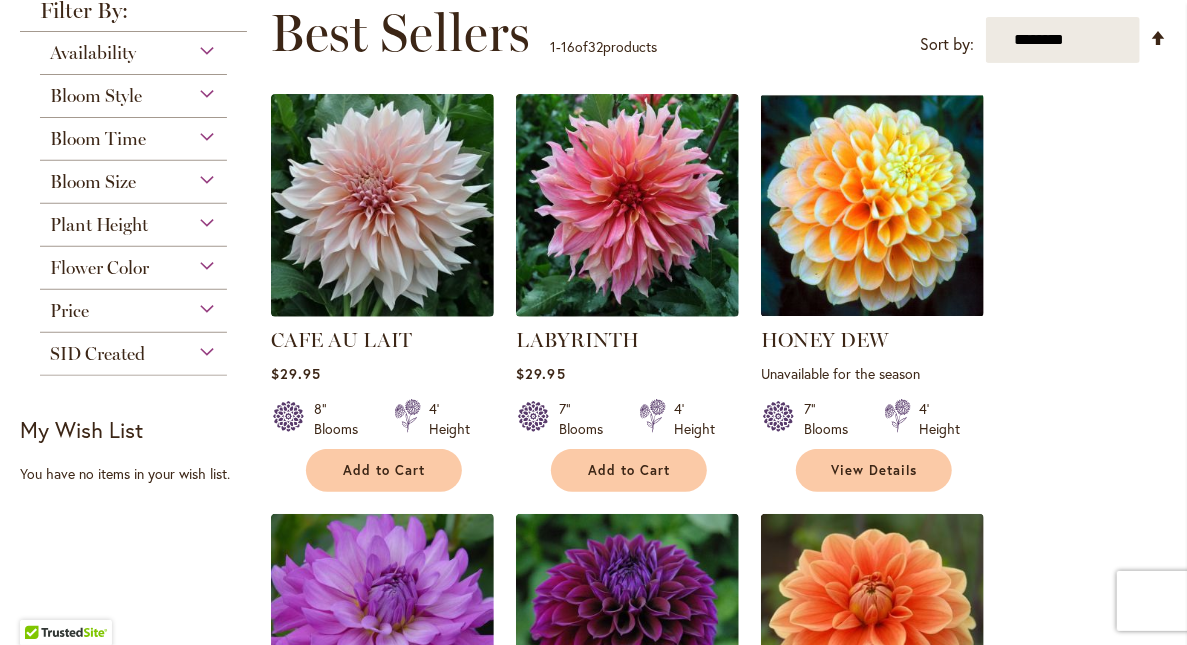 scroll, scrollTop: 360, scrollLeft: 0, axis: vertical 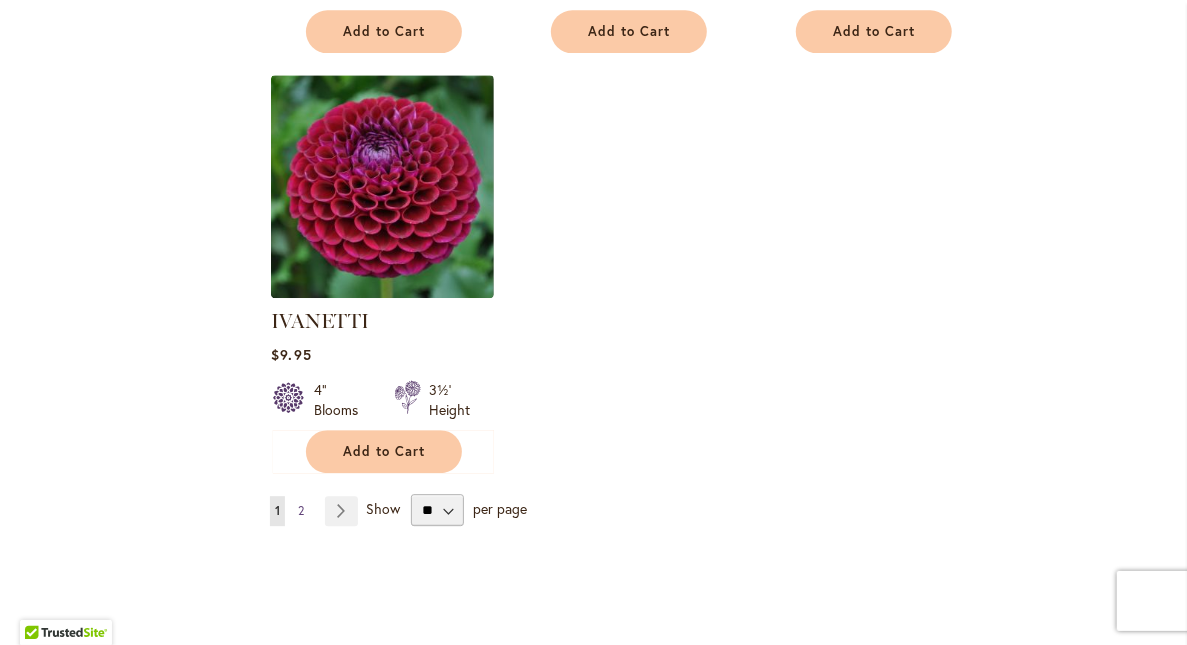 click on "2" at bounding box center (301, 510) 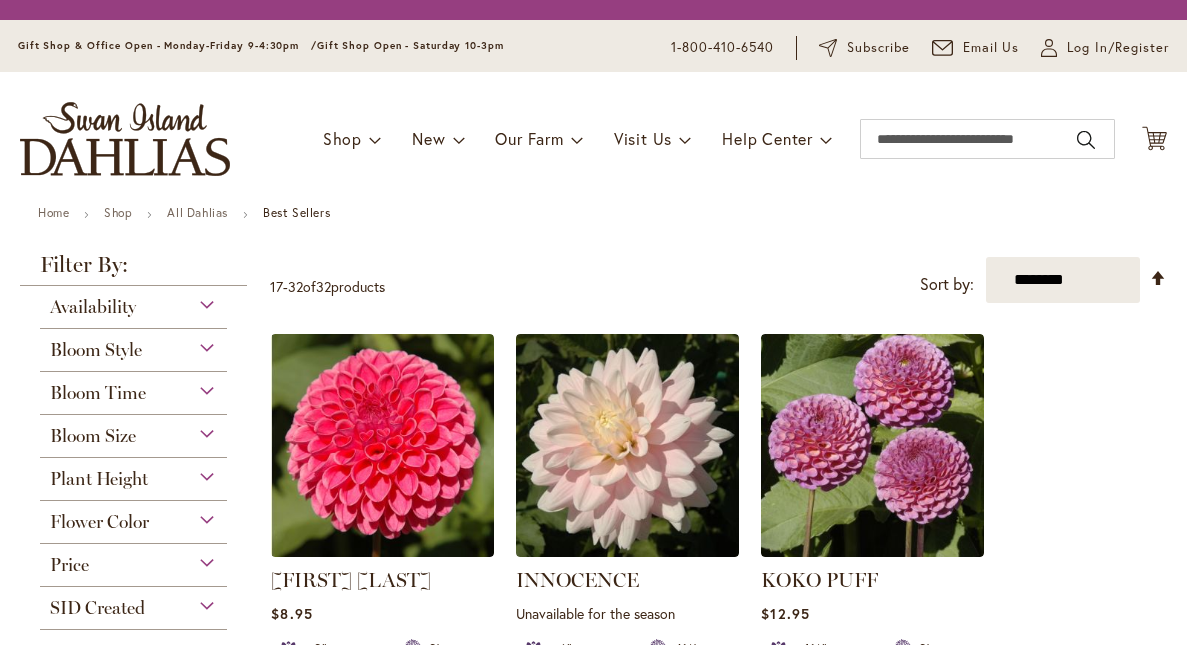 scroll, scrollTop: 0, scrollLeft: 0, axis: both 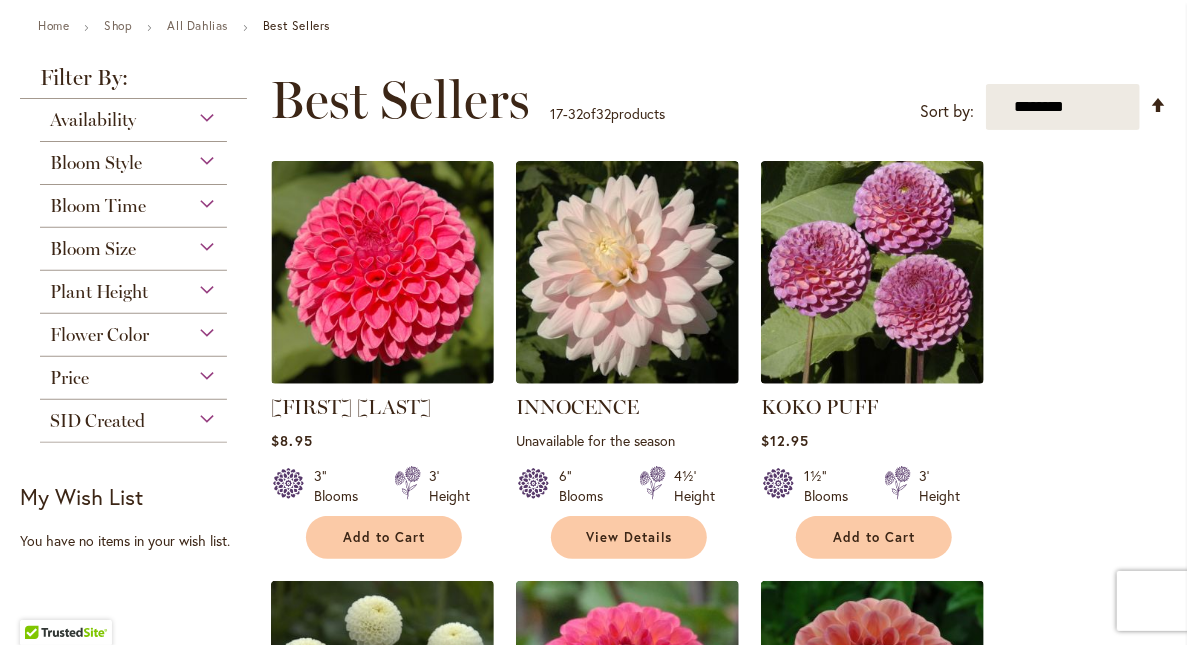 type on "**********" 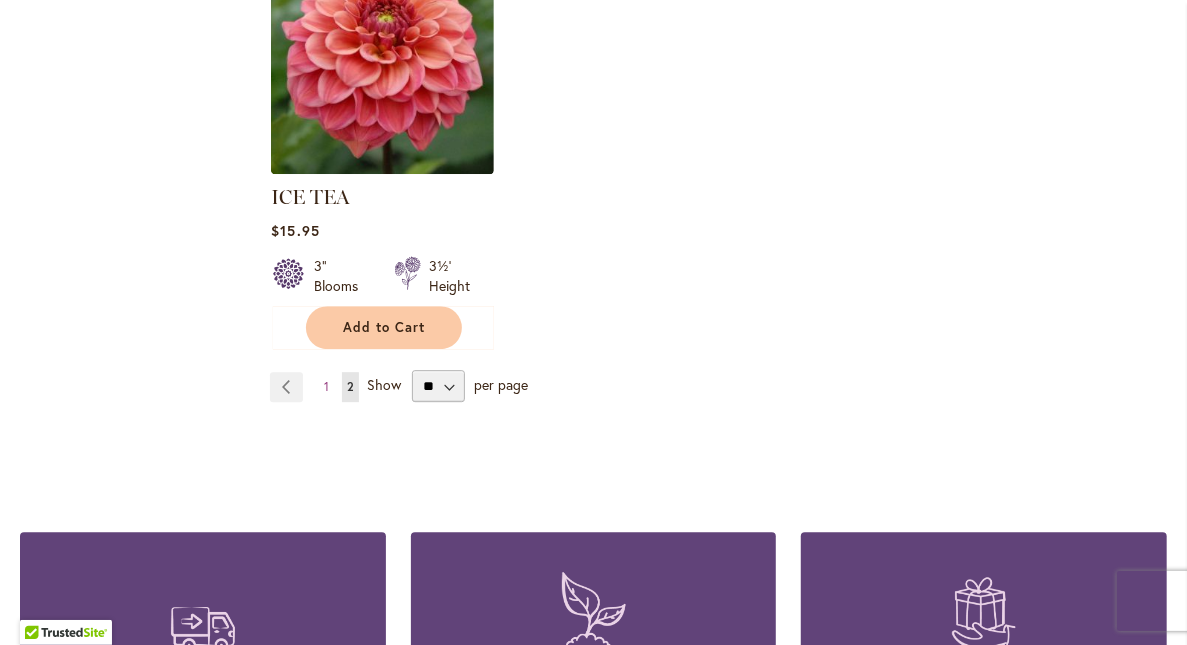 scroll, scrollTop: 2640, scrollLeft: 0, axis: vertical 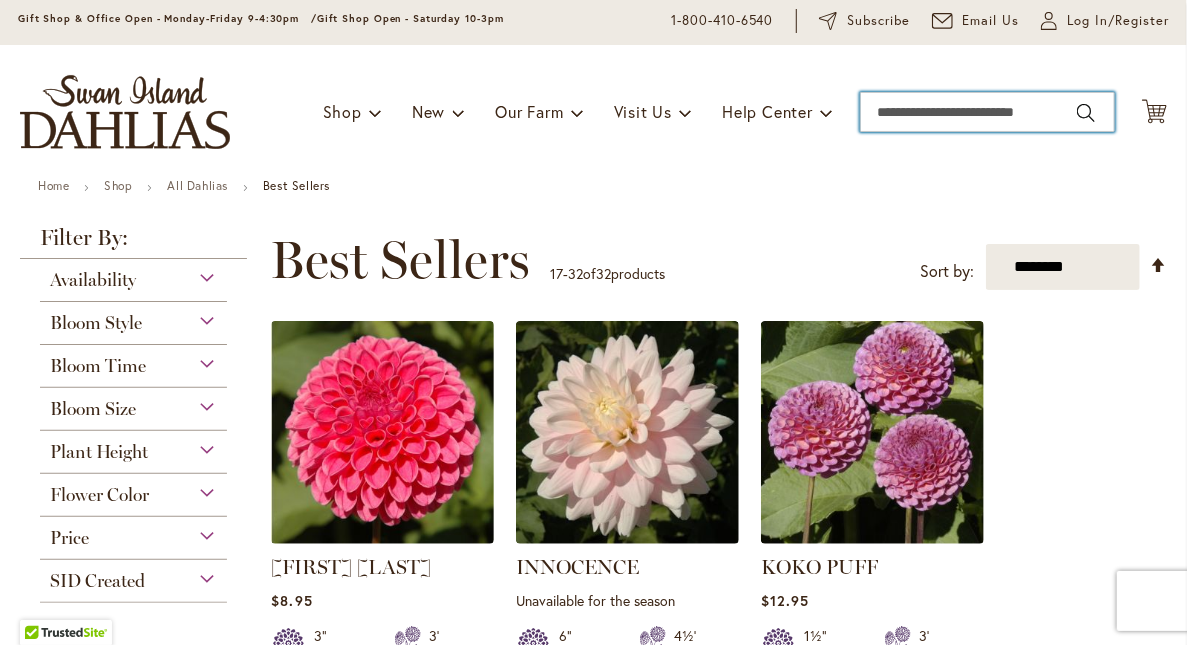 click on "Search" at bounding box center (987, 112) 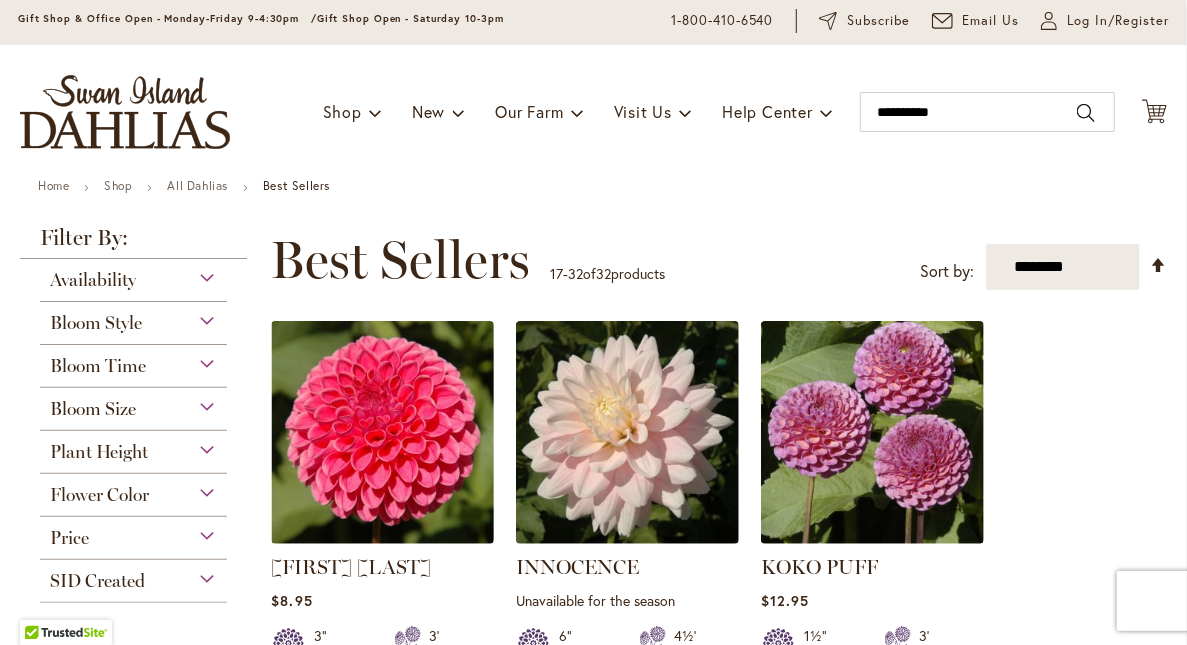 click on "Search" at bounding box center [1086, 113] 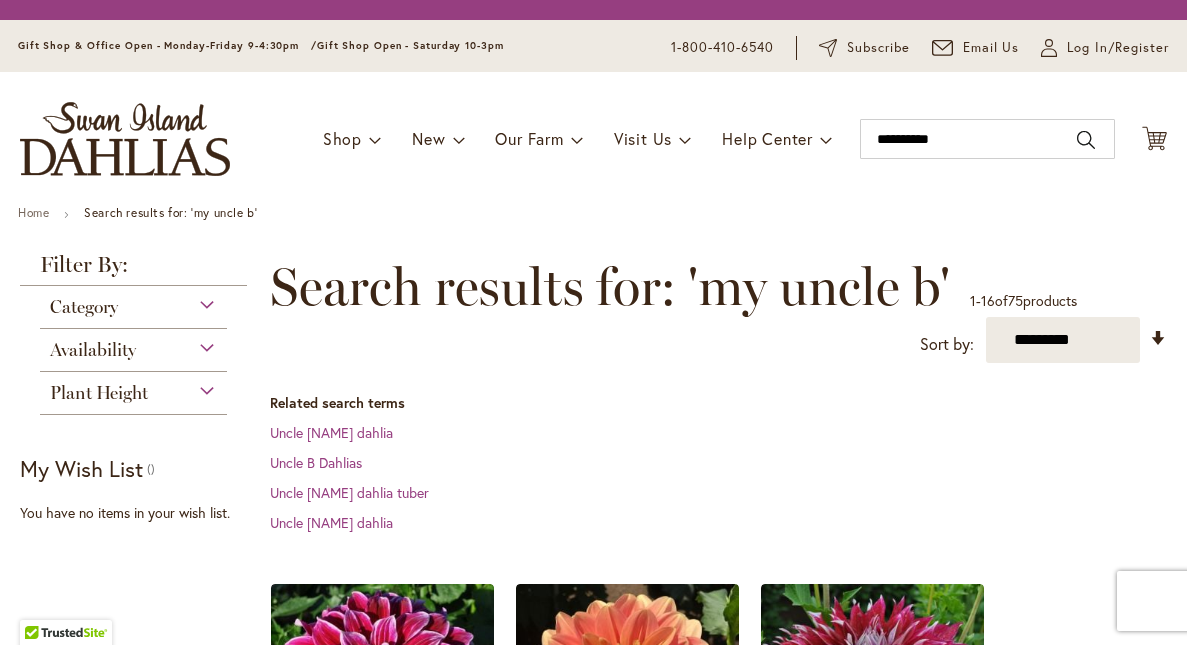 scroll, scrollTop: 0, scrollLeft: 0, axis: both 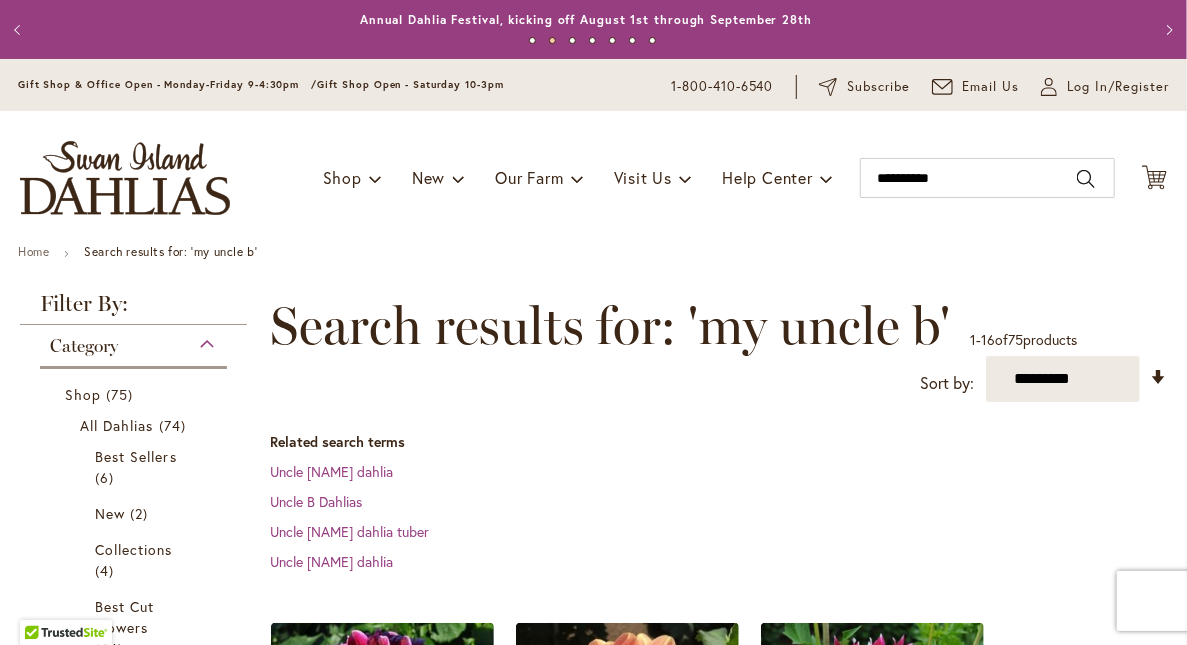 type on "**********" 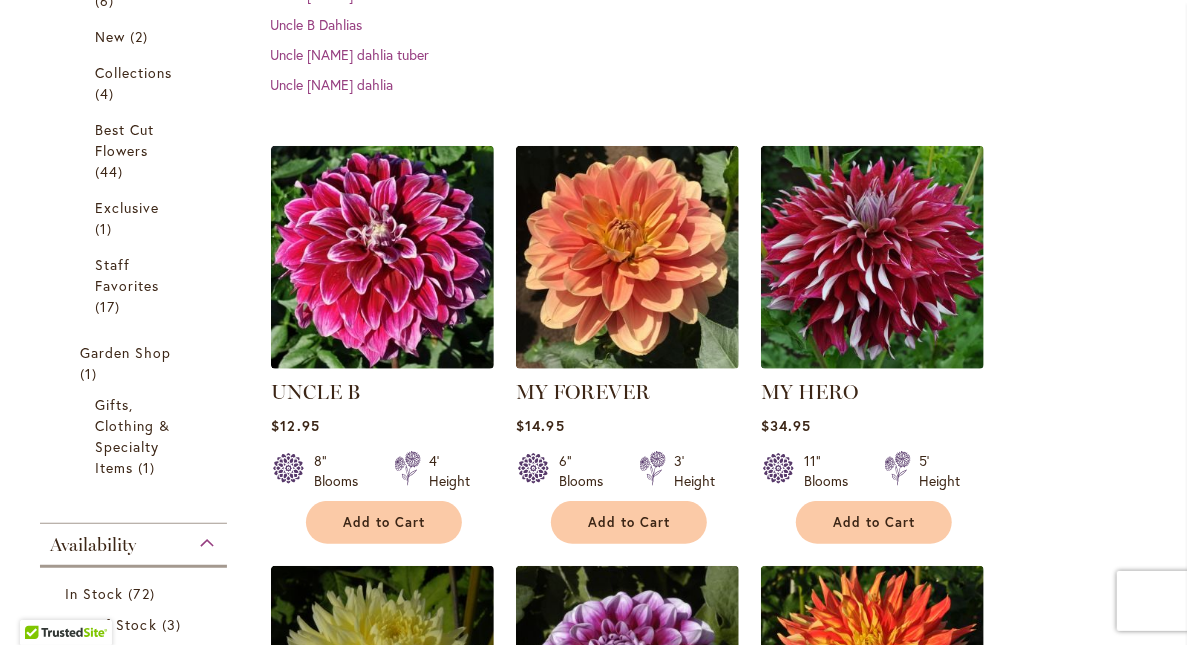scroll, scrollTop: 480, scrollLeft: 0, axis: vertical 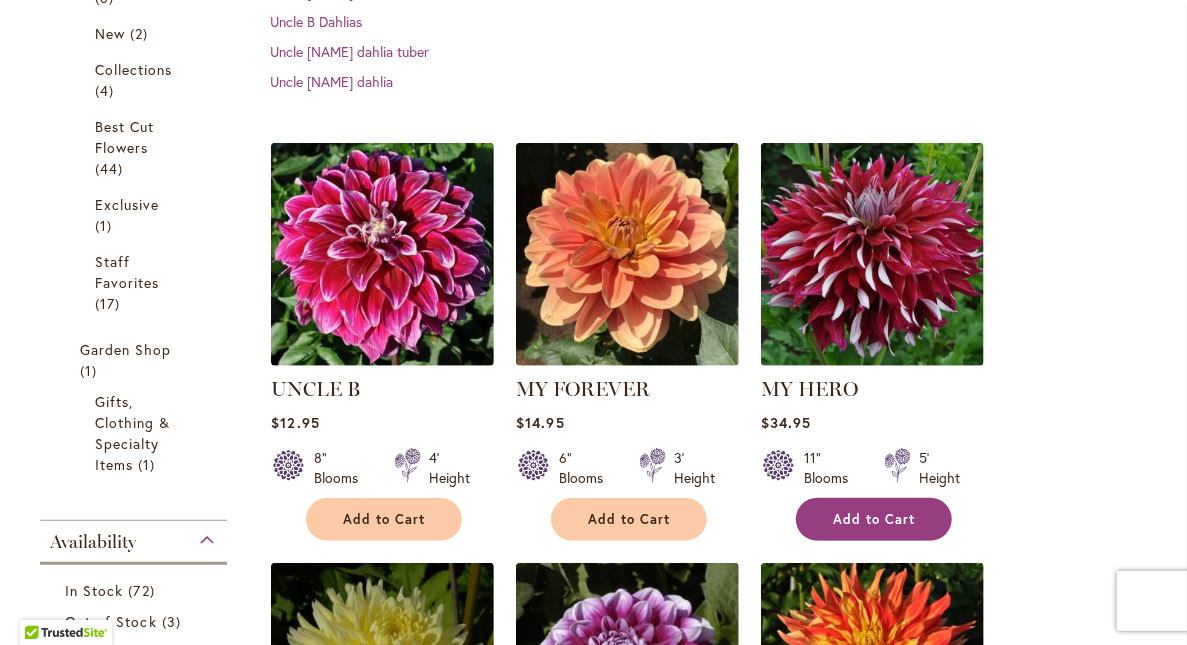 click on "Add to Cart" at bounding box center [874, 519] 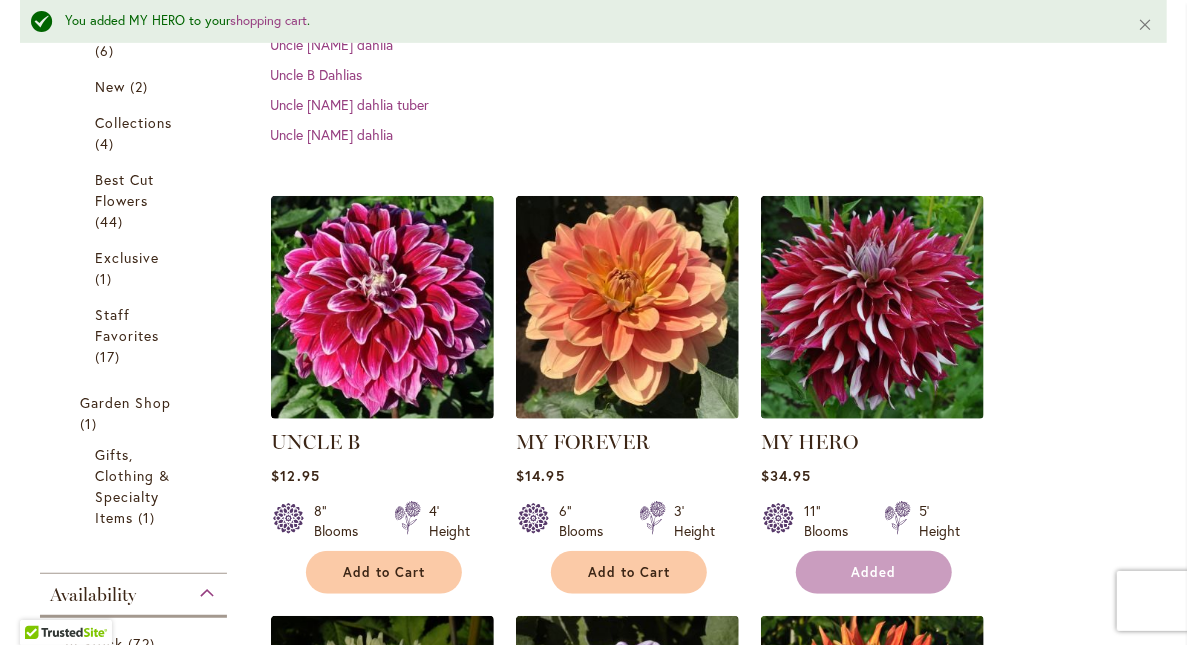 scroll, scrollTop: 532, scrollLeft: 0, axis: vertical 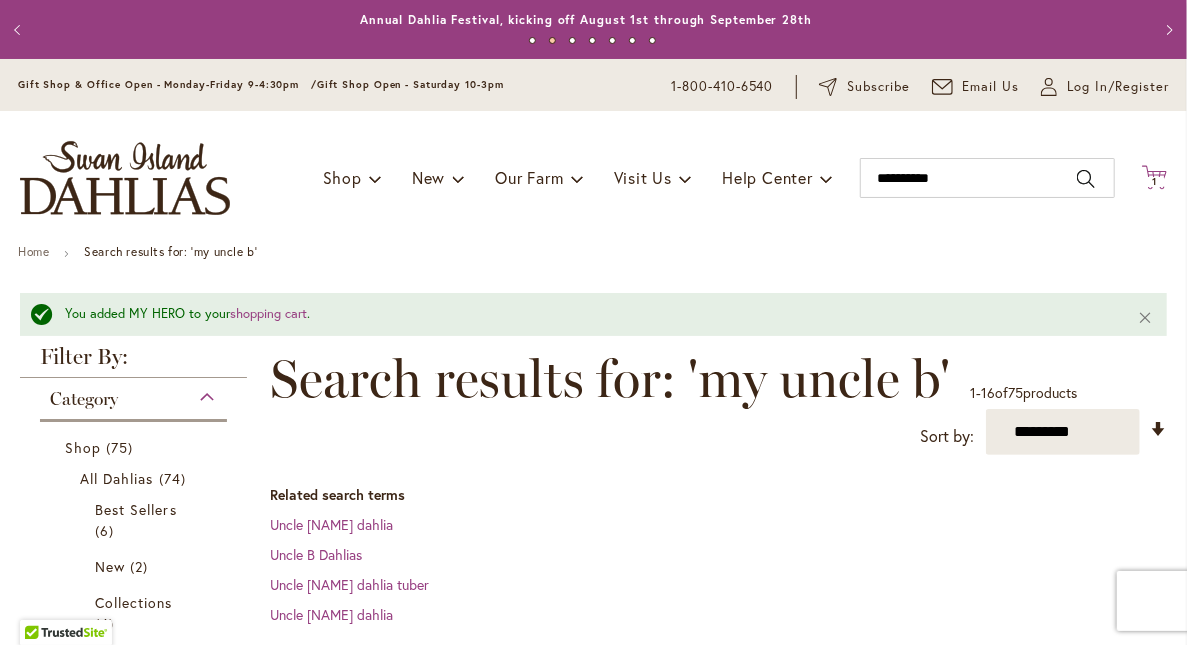 click on "1" at bounding box center [1154, 181] 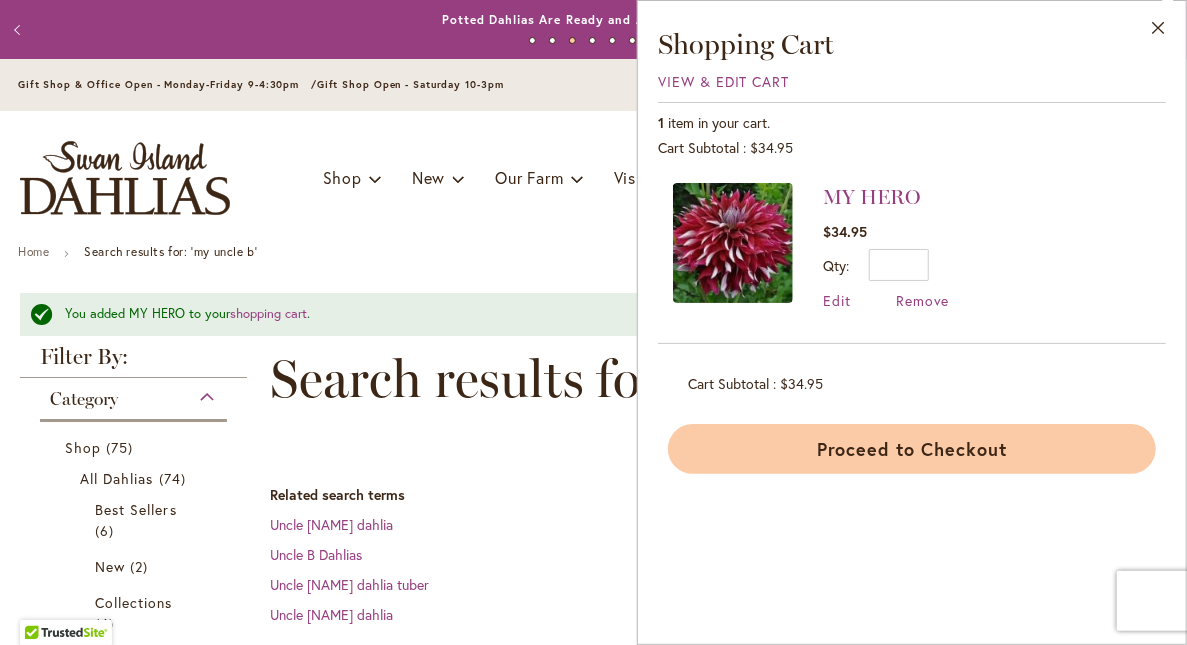 click on "Proceed to Checkout" at bounding box center (912, 449) 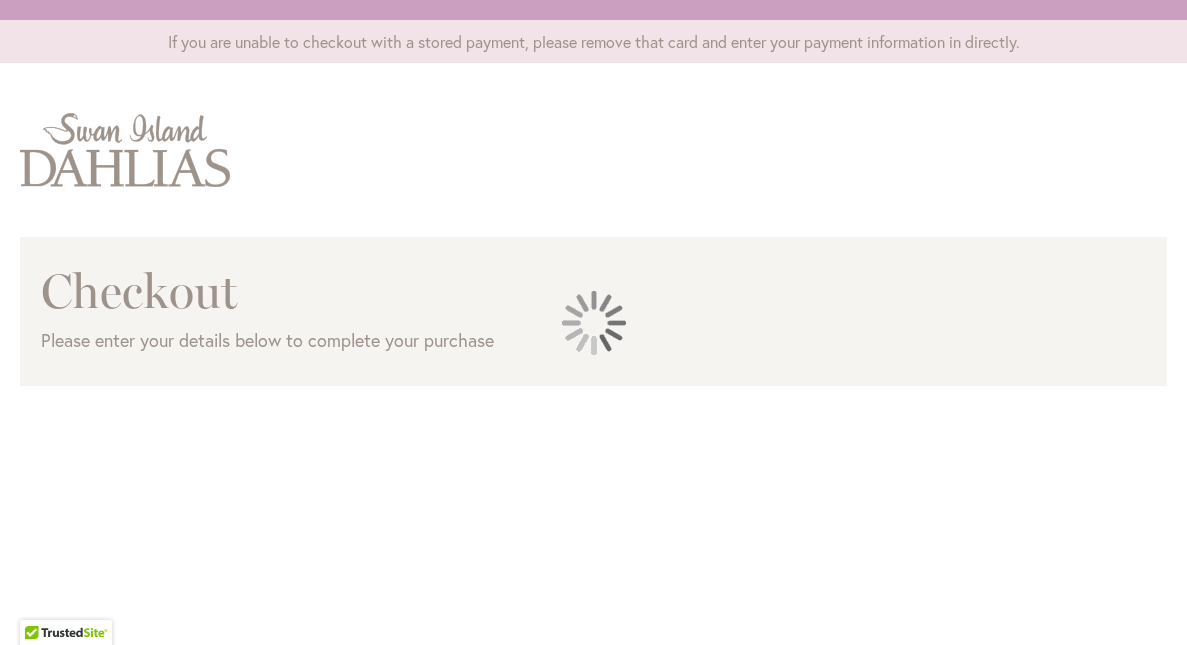 scroll, scrollTop: 0, scrollLeft: 0, axis: both 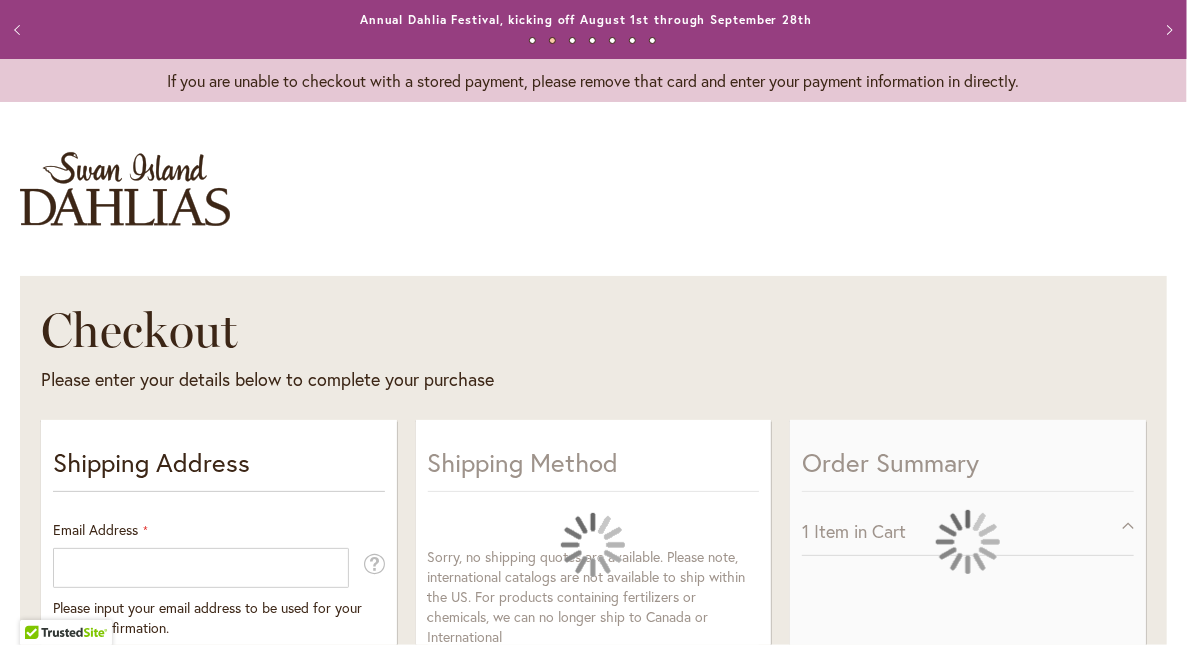 select on "**" 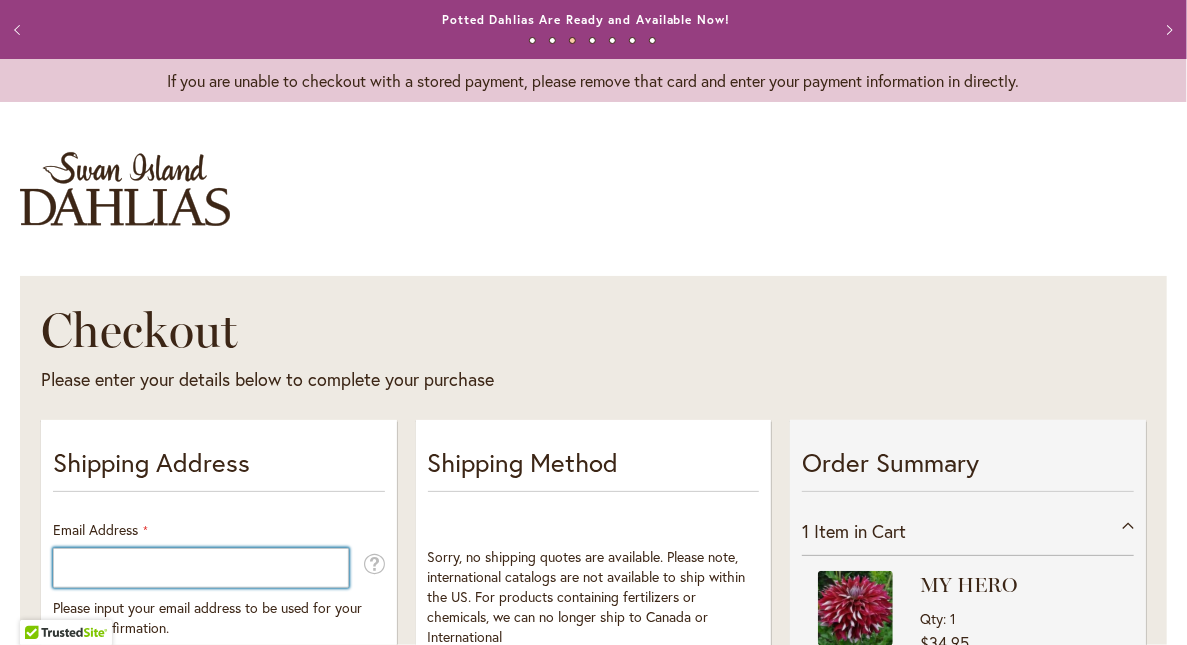 type on "**********" 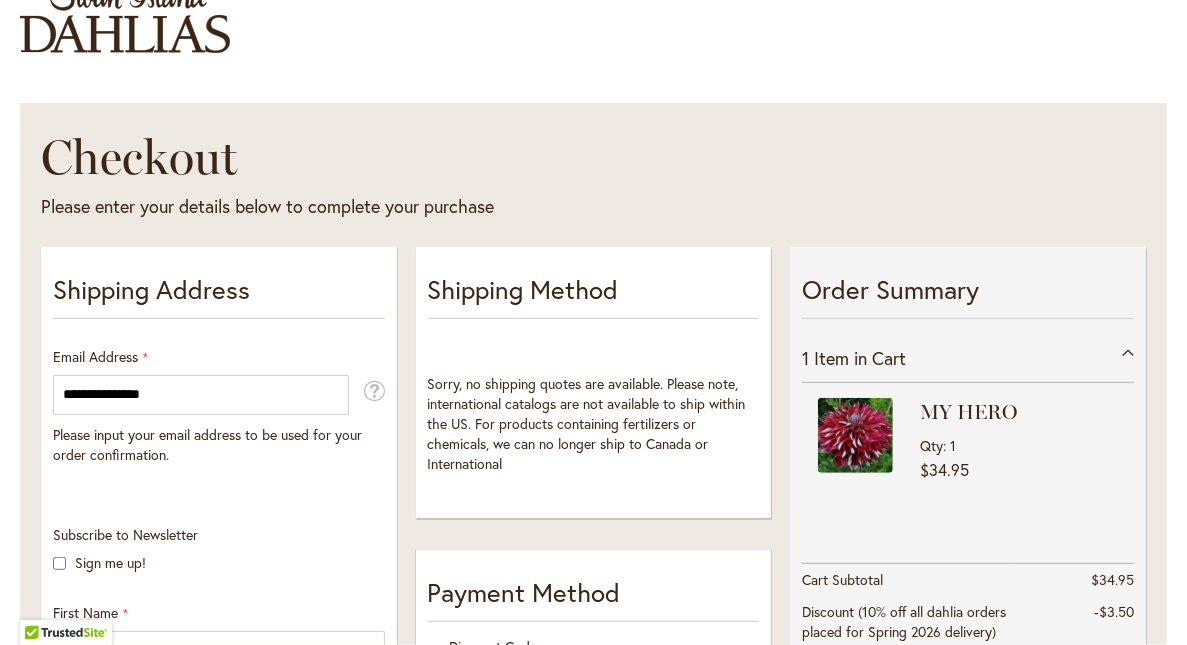 scroll, scrollTop: 293, scrollLeft: 0, axis: vertical 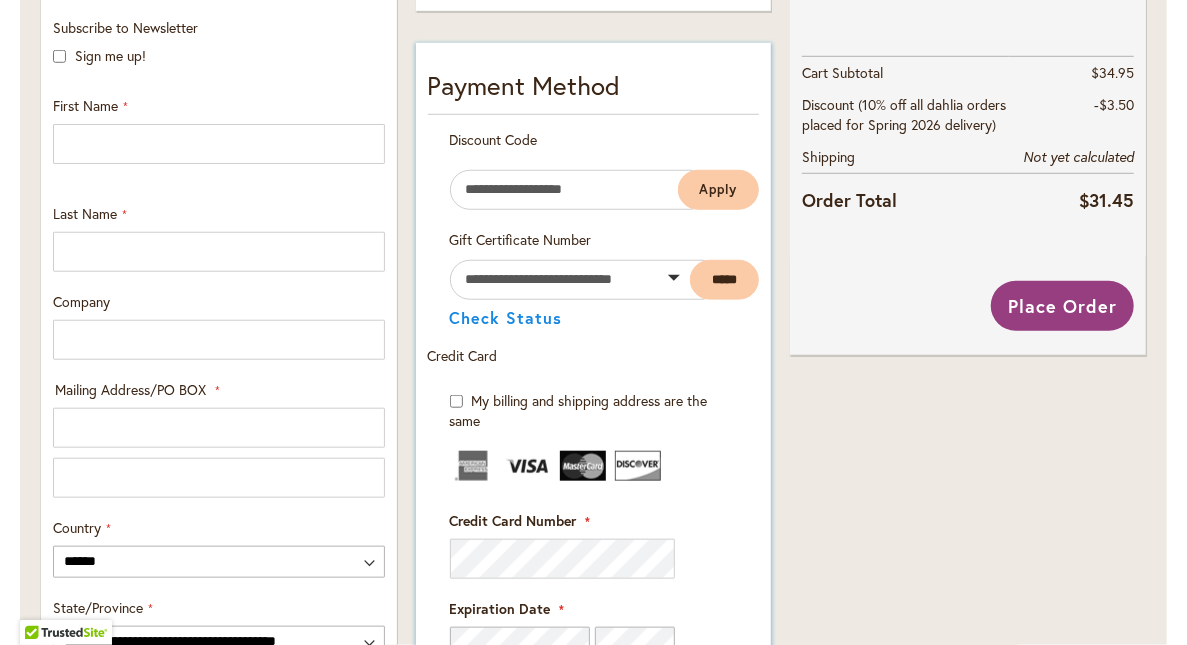 click at bounding box center (528, 466) 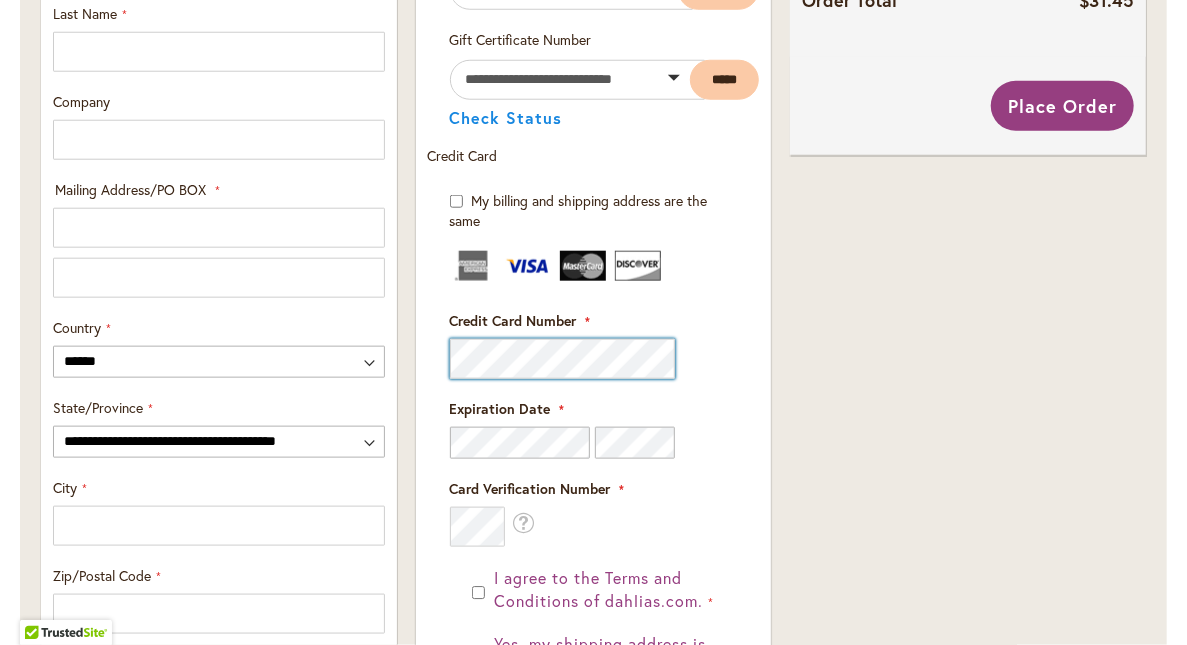 scroll, scrollTop: 960, scrollLeft: 0, axis: vertical 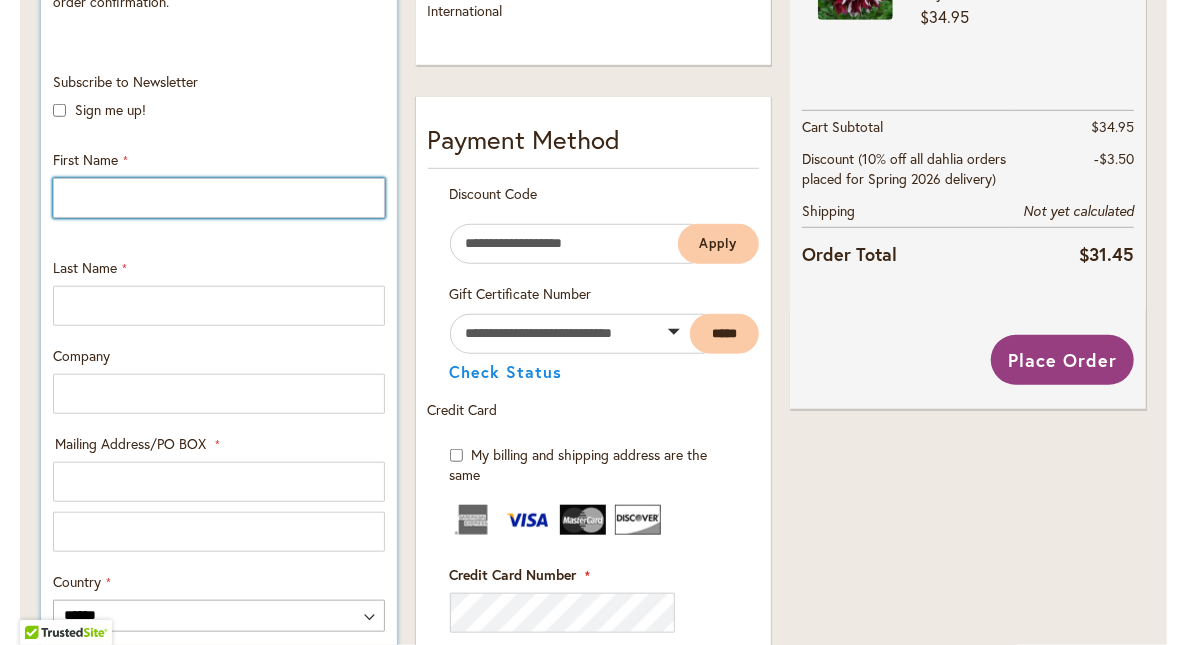 click on "First Name" at bounding box center [219, 198] 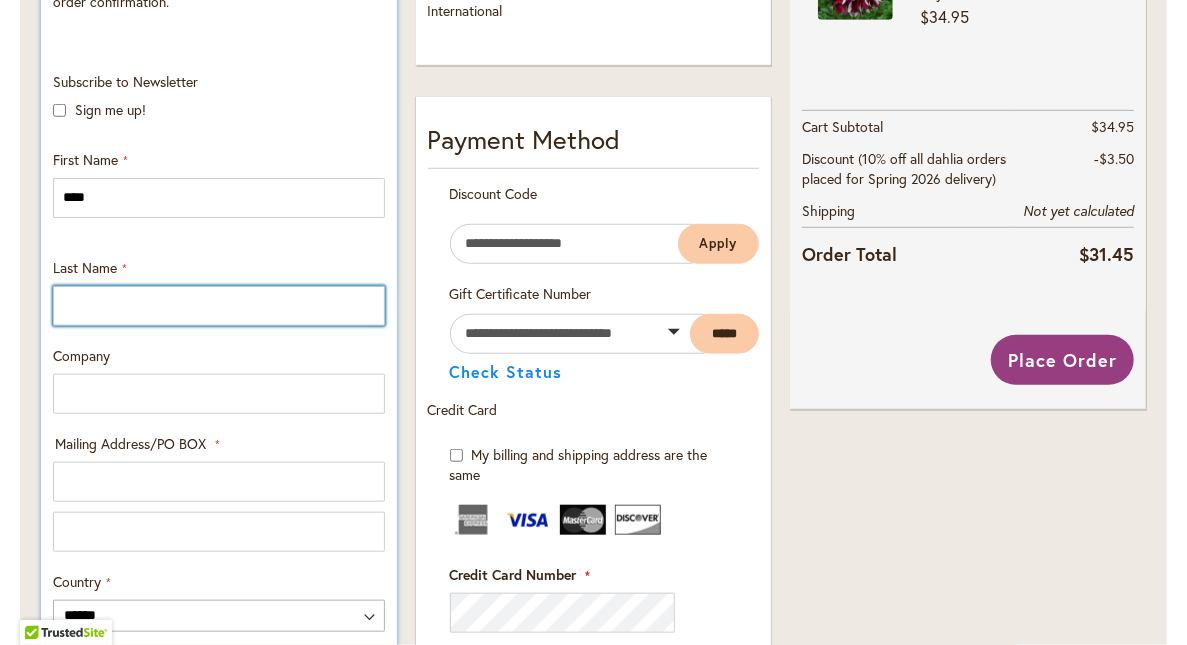 type on "*****" 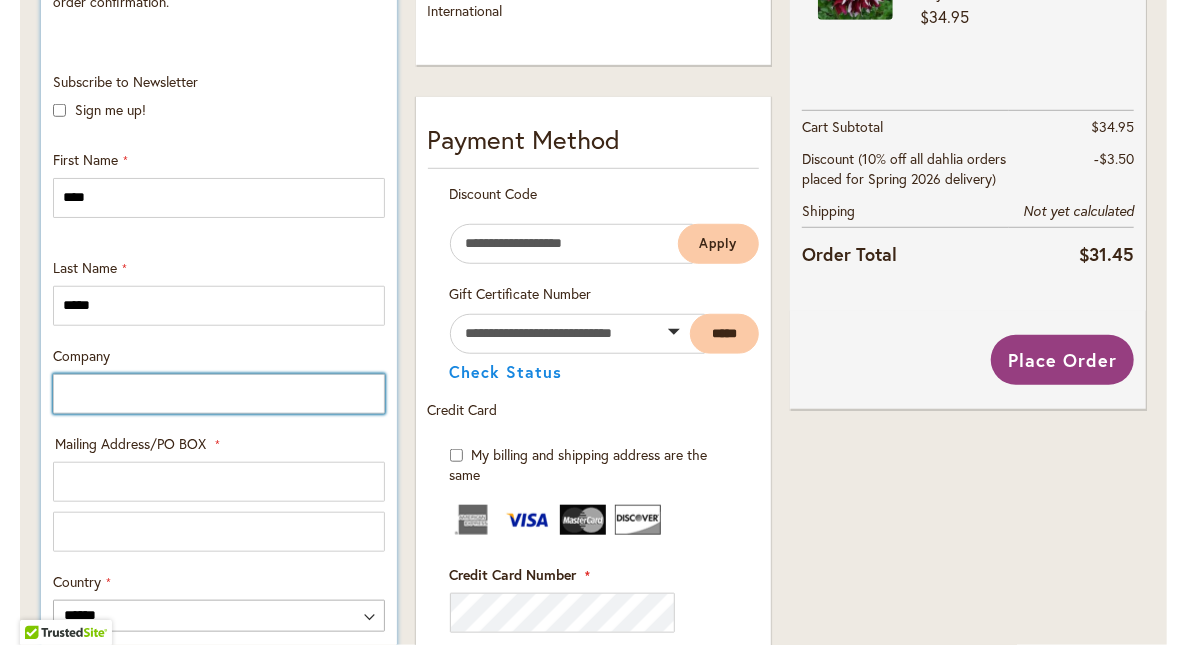type on "**********" 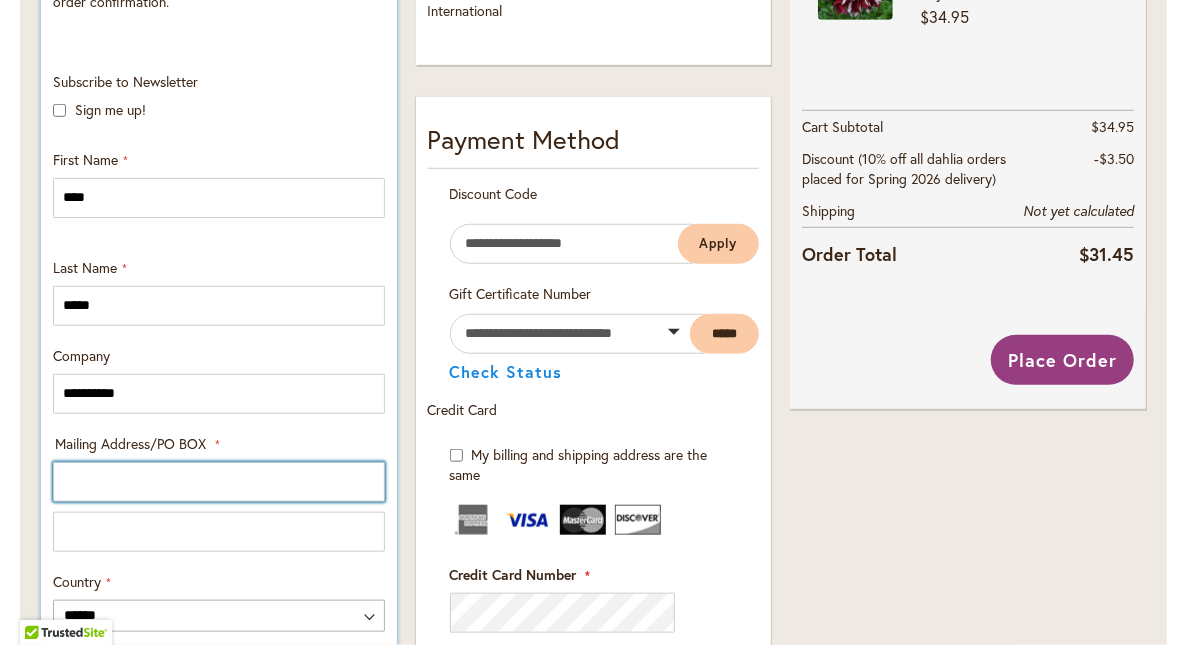 type on "**********" 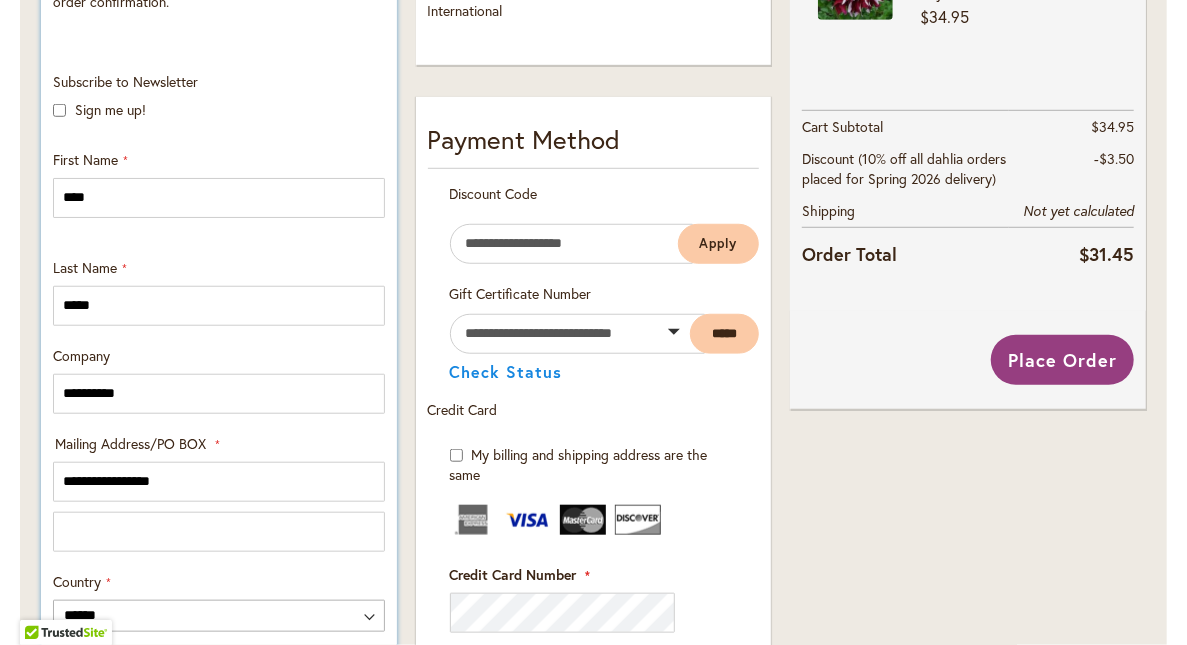 select on "**" 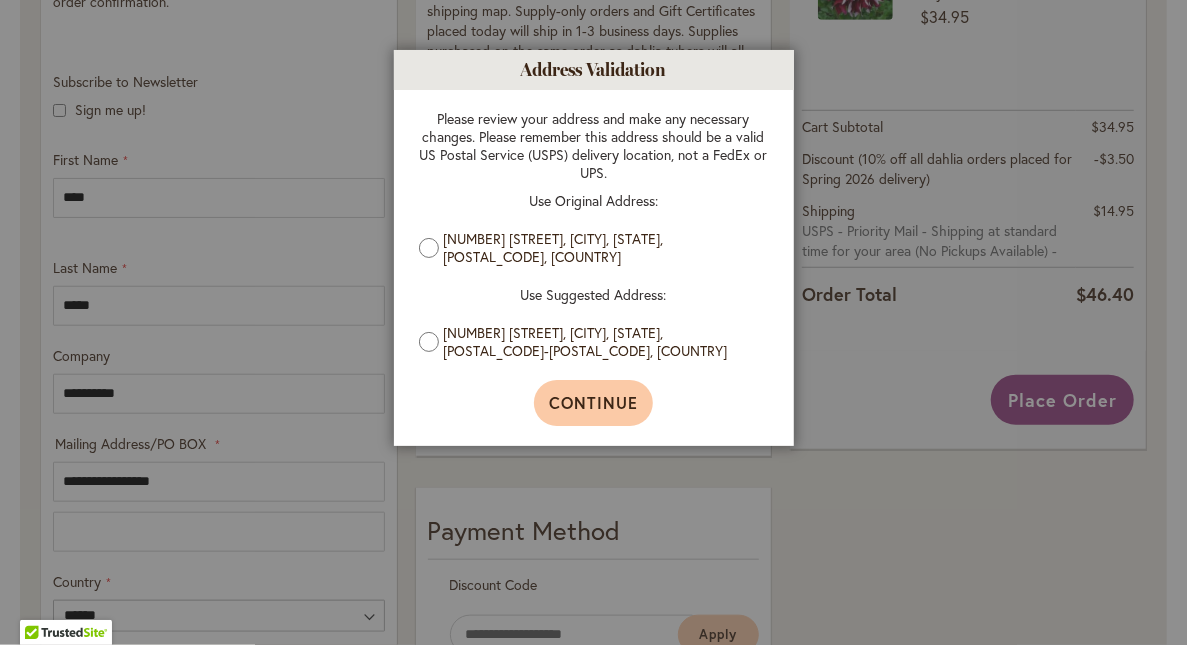 click on "Continue" at bounding box center (593, 402) 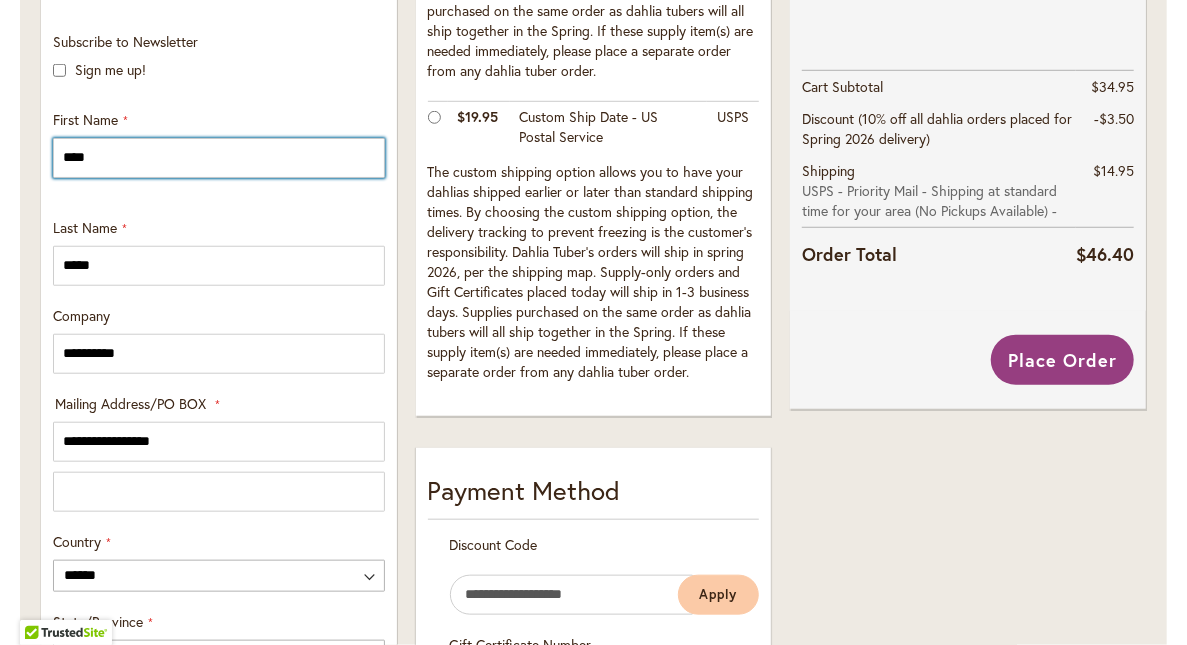 scroll, scrollTop: 813, scrollLeft: 0, axis: vertical 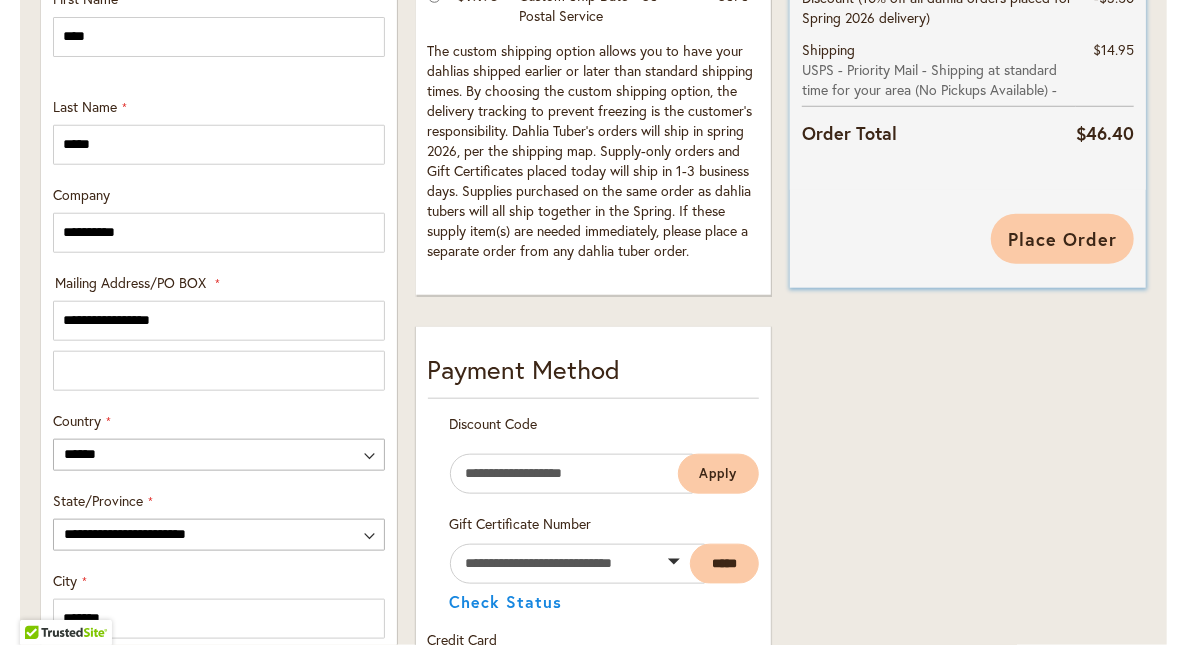 click on "Place Order" at bounding box center (1062, 239) 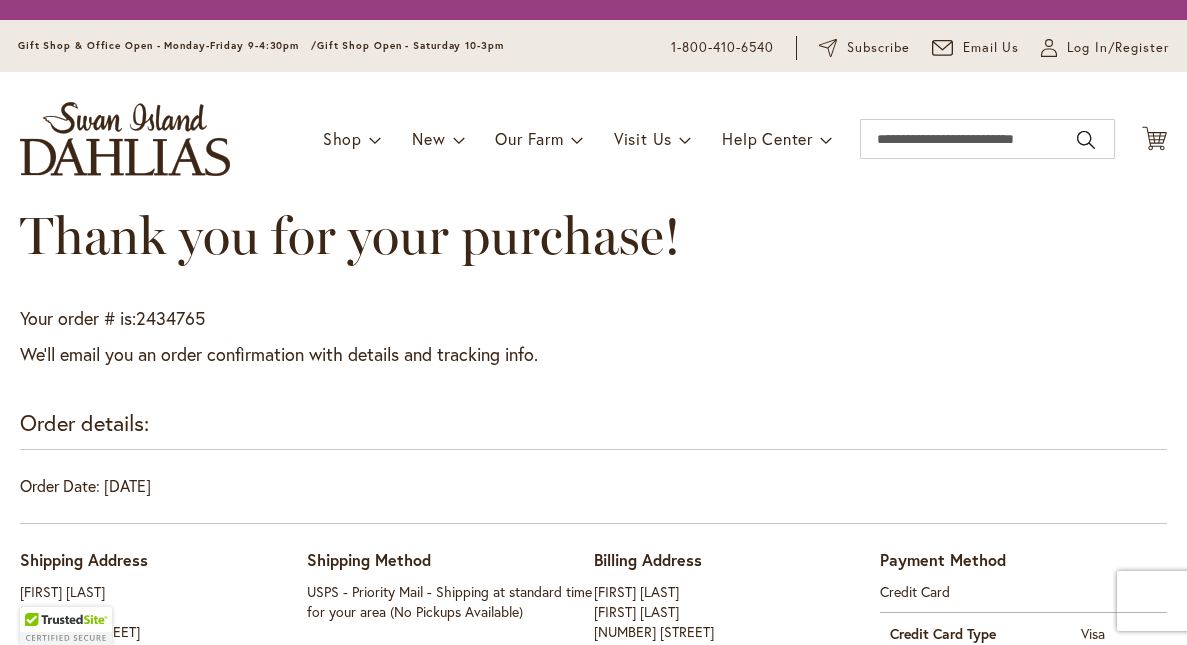 scroll, scrollTop: 0, scrollLeft: 0, axis: both 